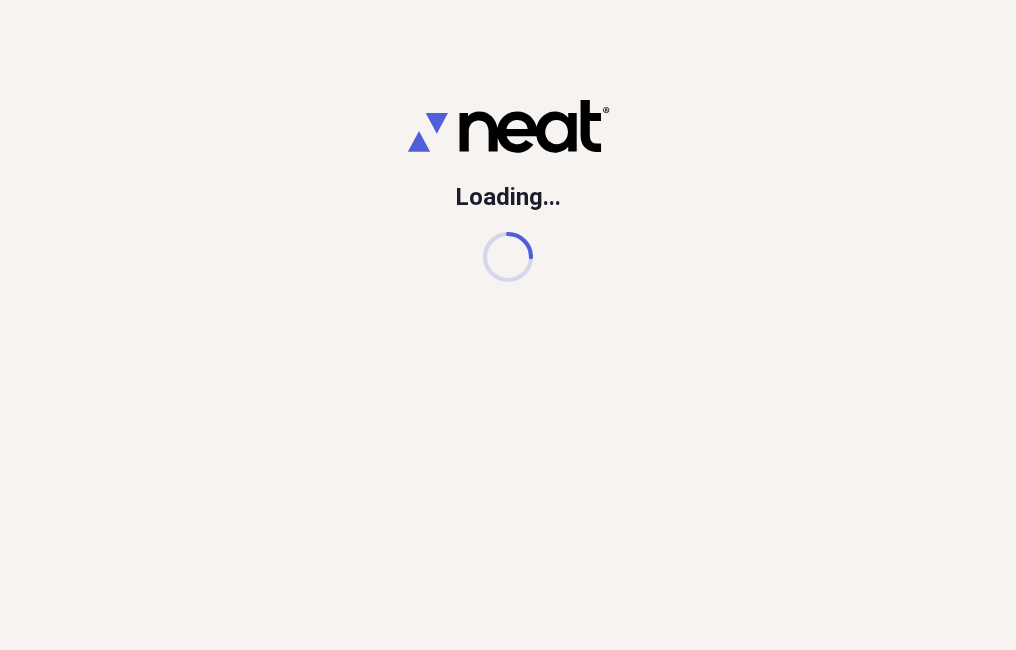 scroll, scrollTop: 0, scrollLeft: 0, axis: both 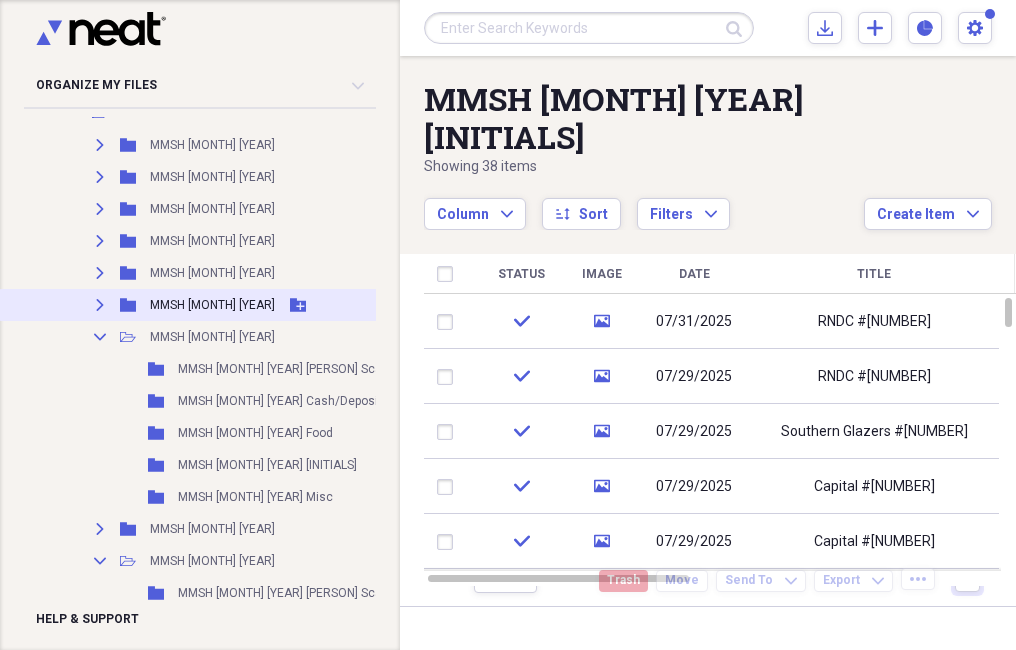 click on "Expand" 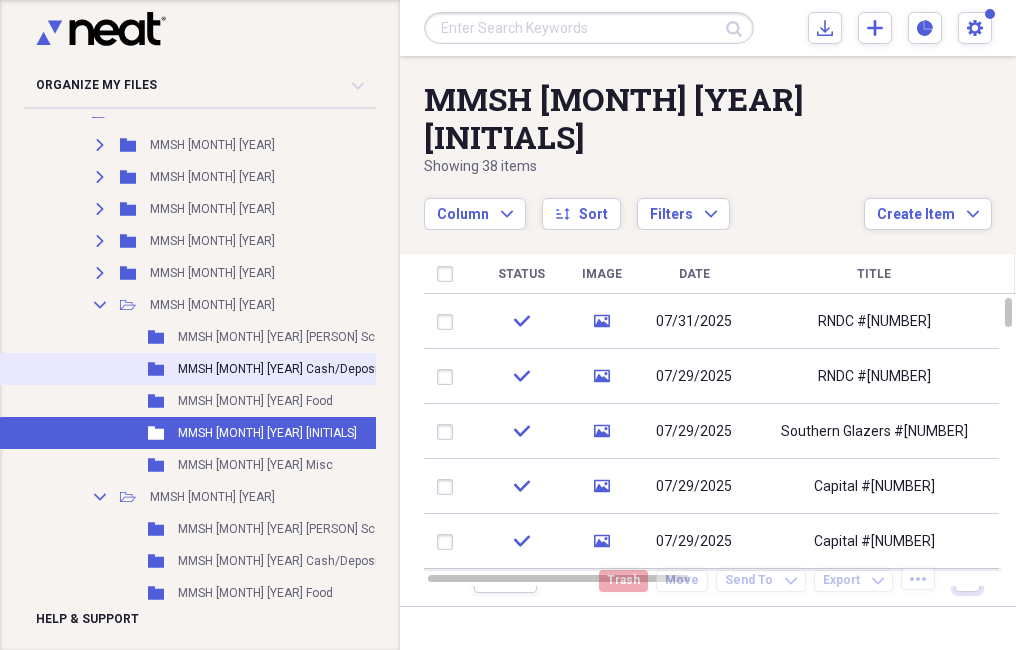 click on "MMSH [MONTH] [YEAR] Cash/Deposit" at bounding box center (280, 369) 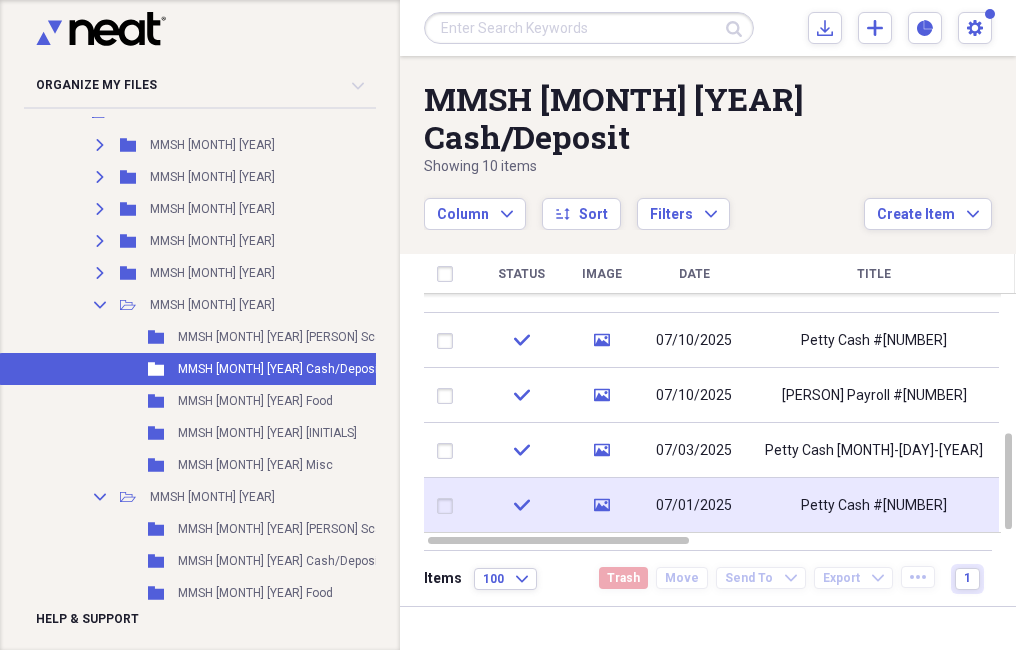 click on "Petty Cash #[NUMBER]" at bounding box center (874, 506) 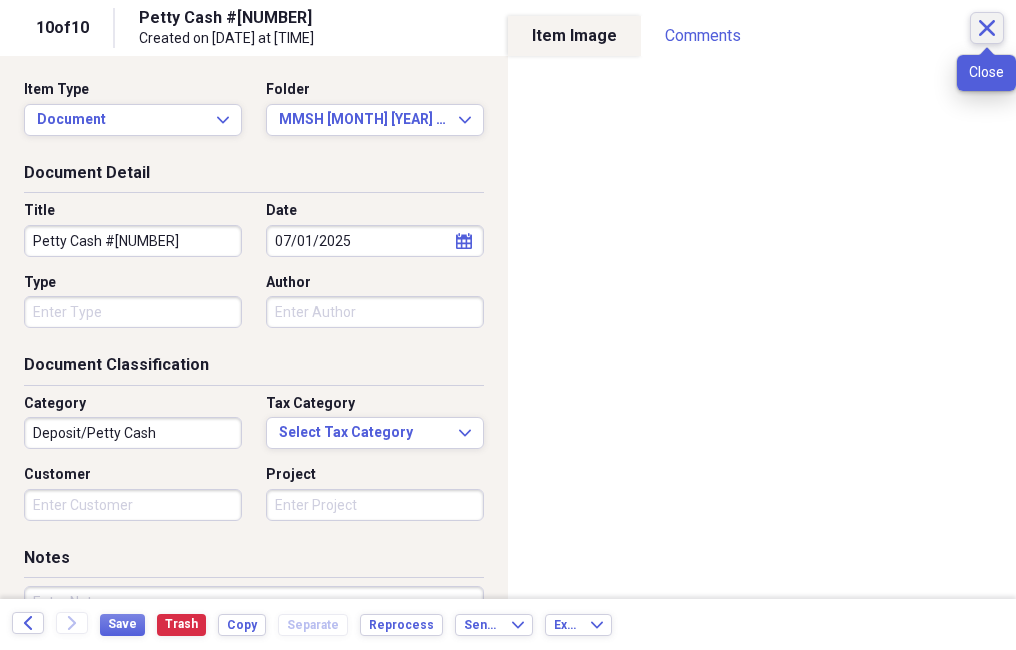 click on "Close" 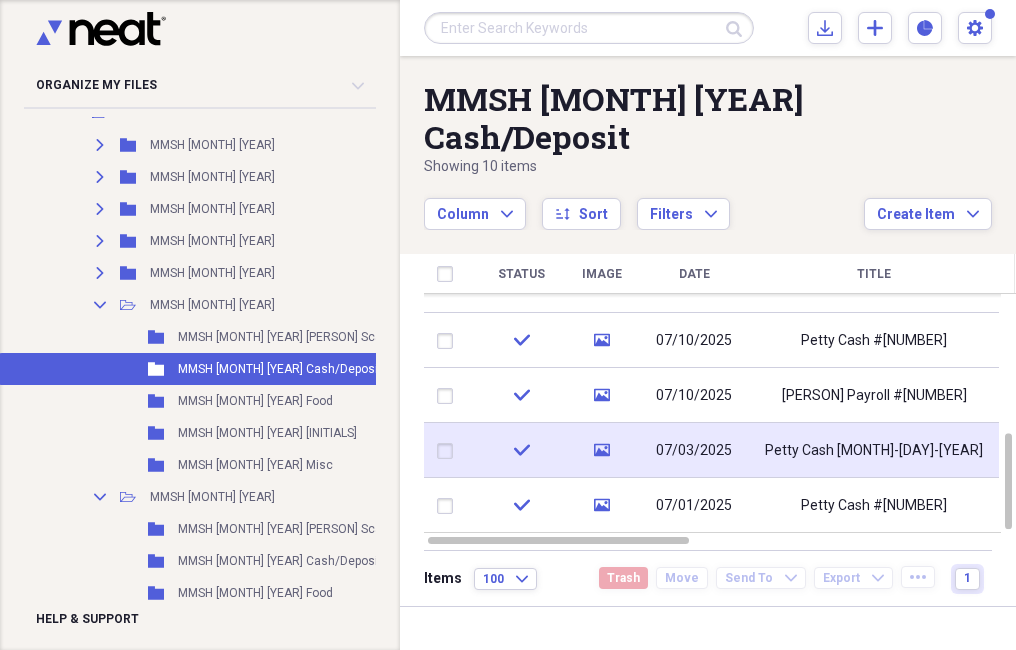 click on "07/03/2025" at bounding box center [694, 451] 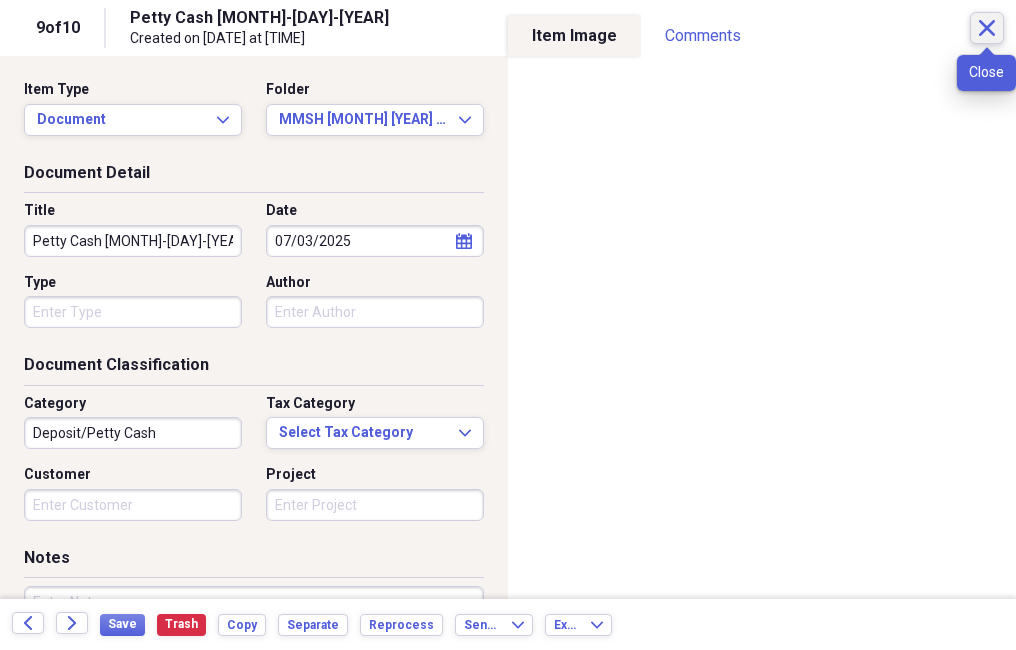 click on "Close" 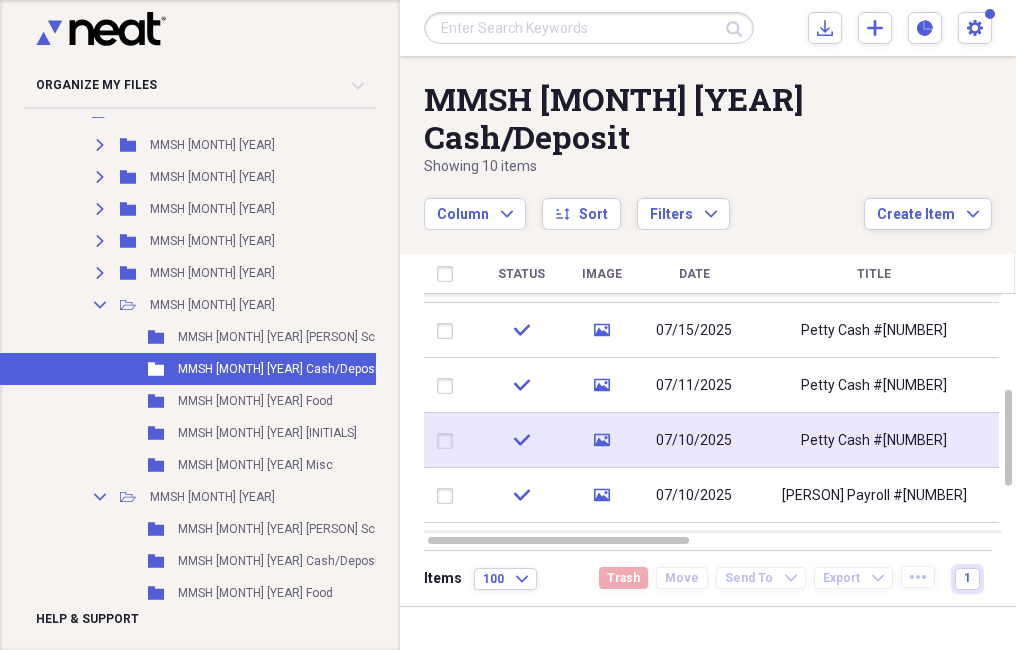 click on "07/10/2025" at bounding box center (694, 441) 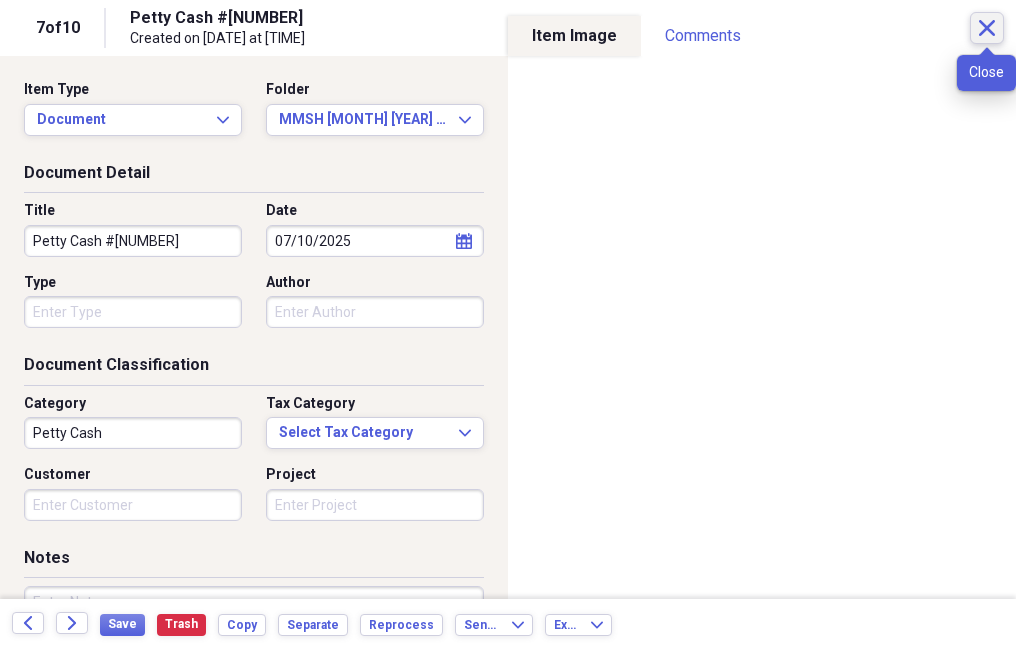 click on "Close" 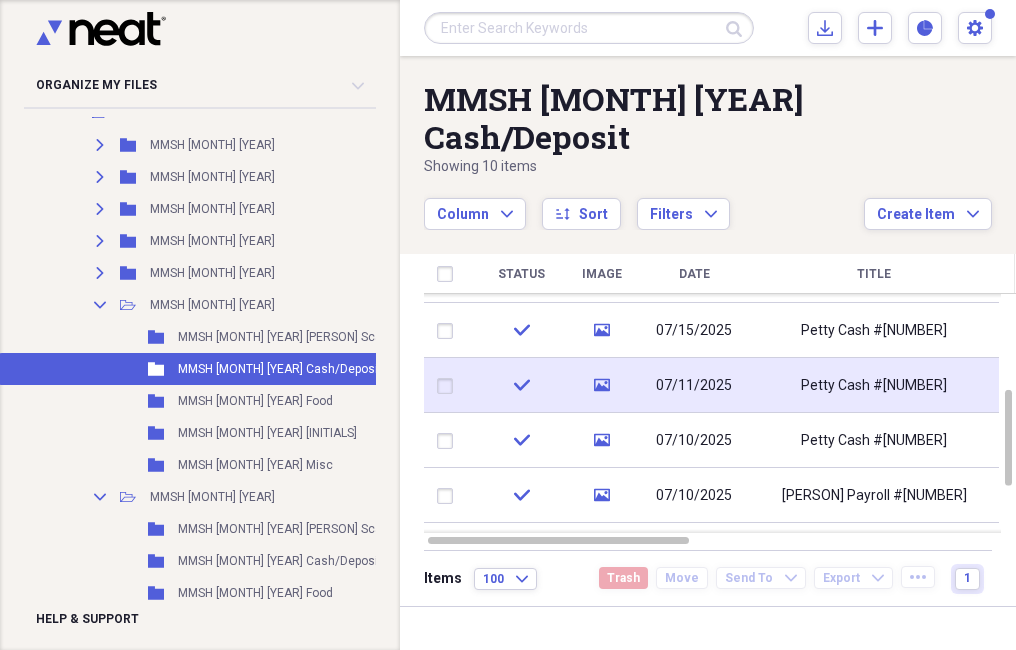 click on "07/11/2025" at bounding box center (694, 386) 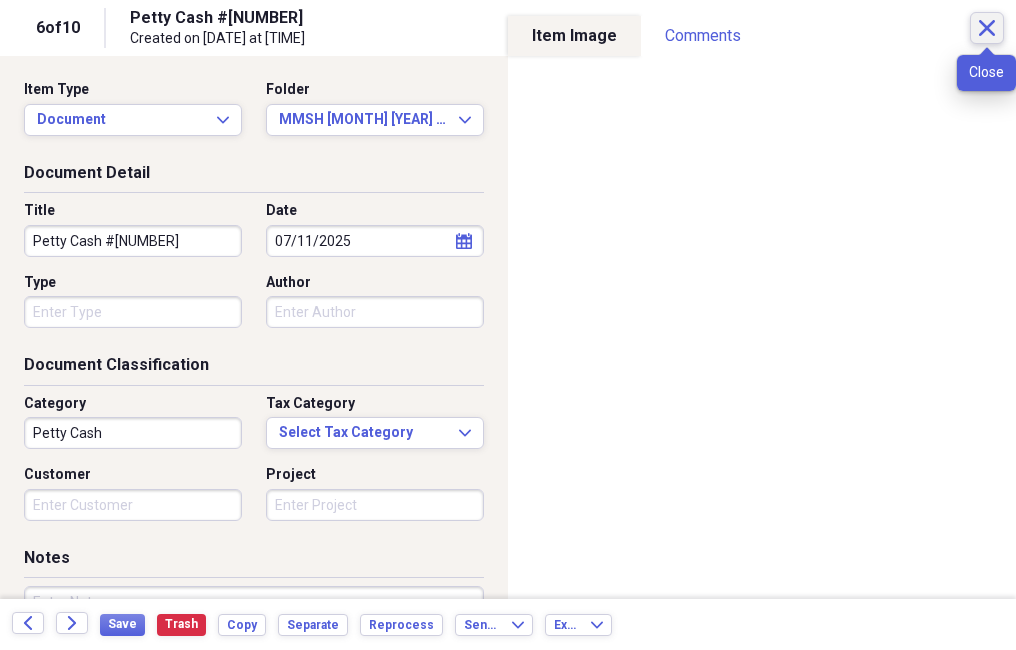 click 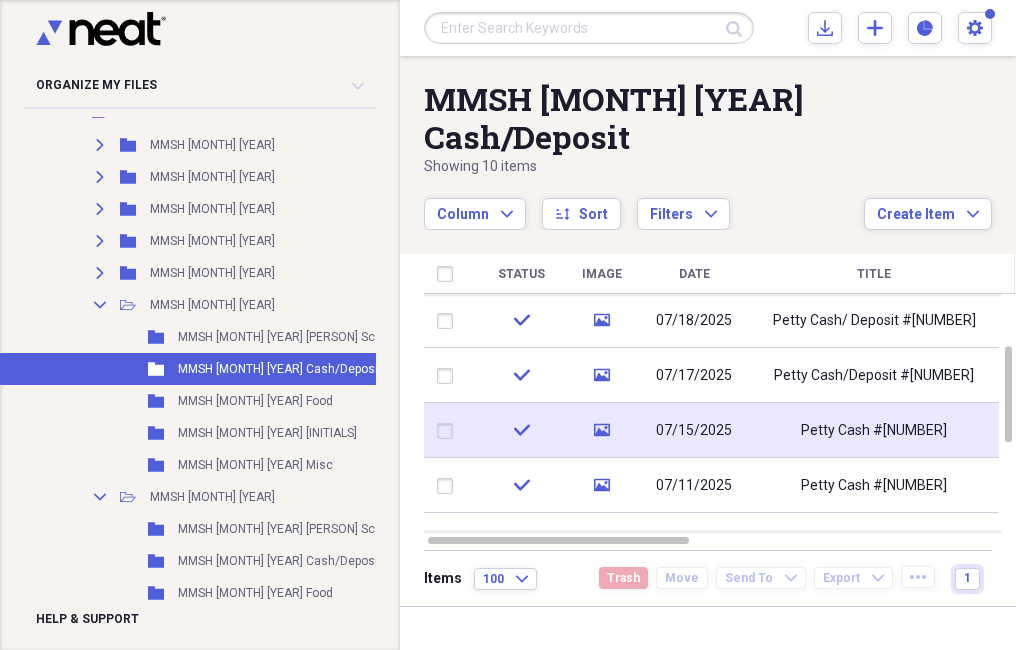 click on "07/15/2025" at bounding box center (694, 430) 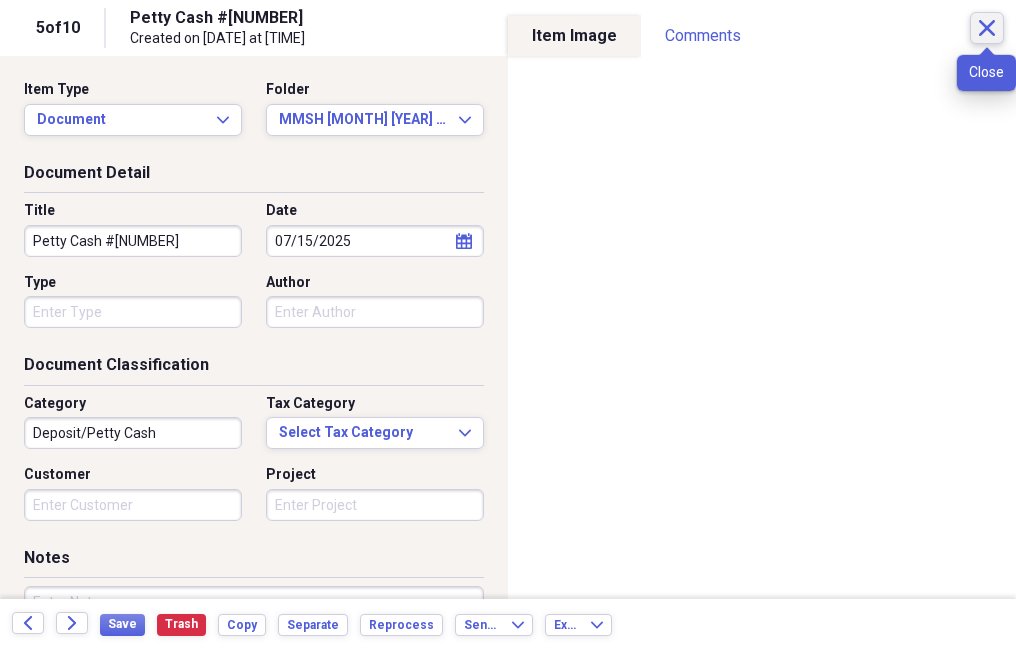 click 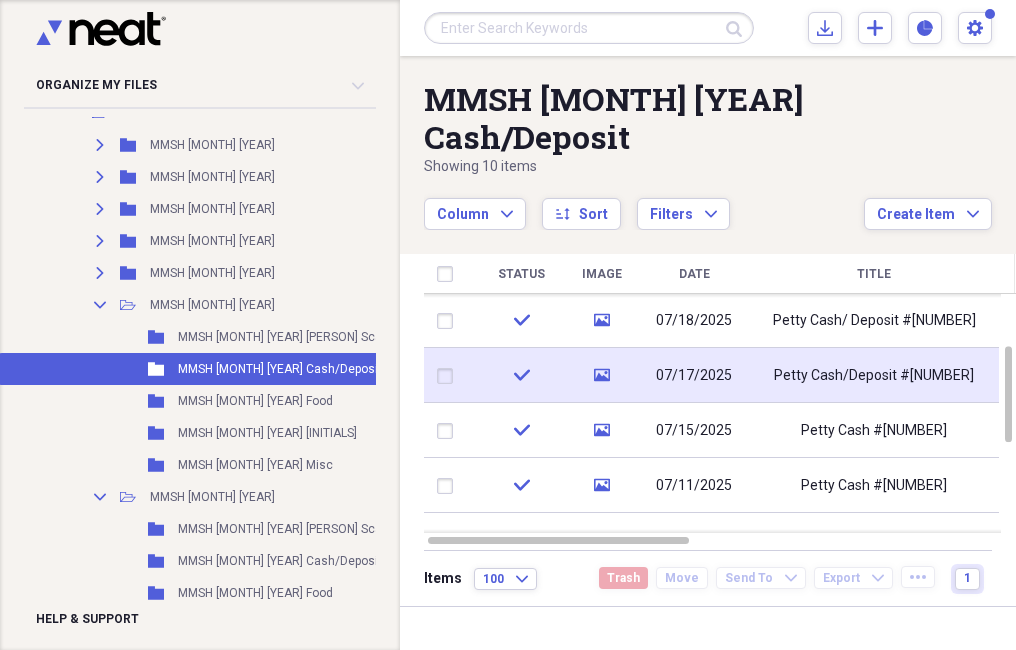 click on "Petty Cash/Deposit #[NUMBER]" at bounding box center [874, 376] 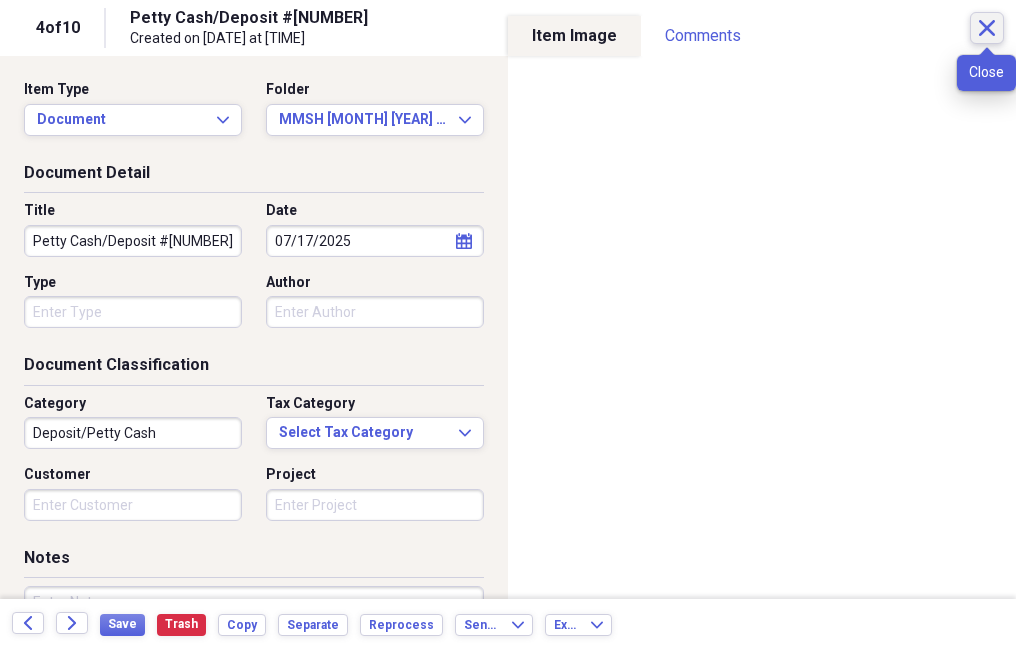click on "Close" 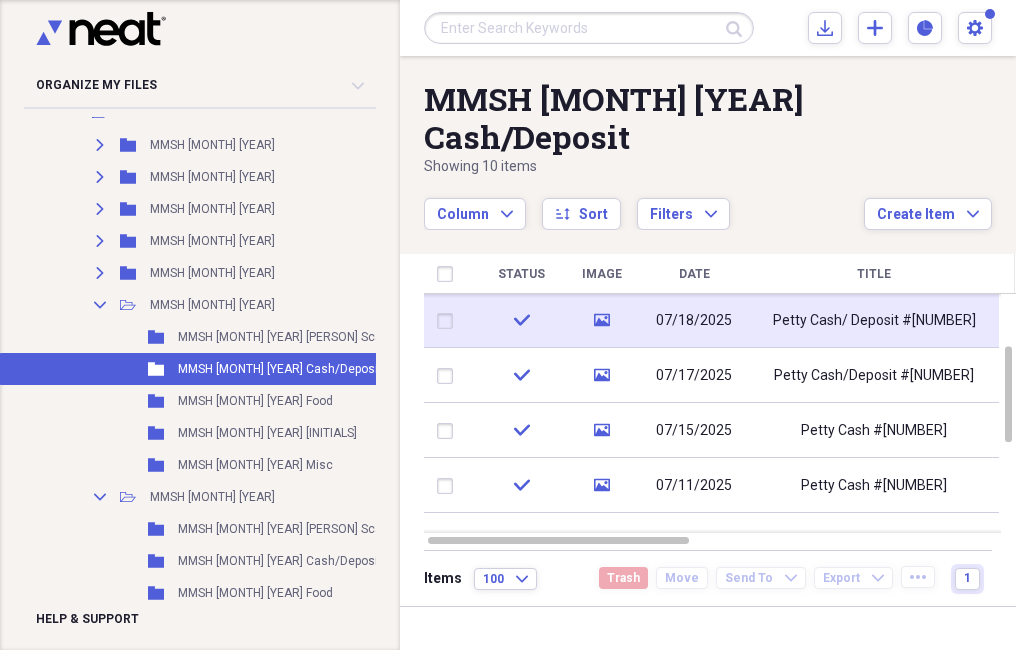 click on "07/18/2025" at bounding box center [694, 320] 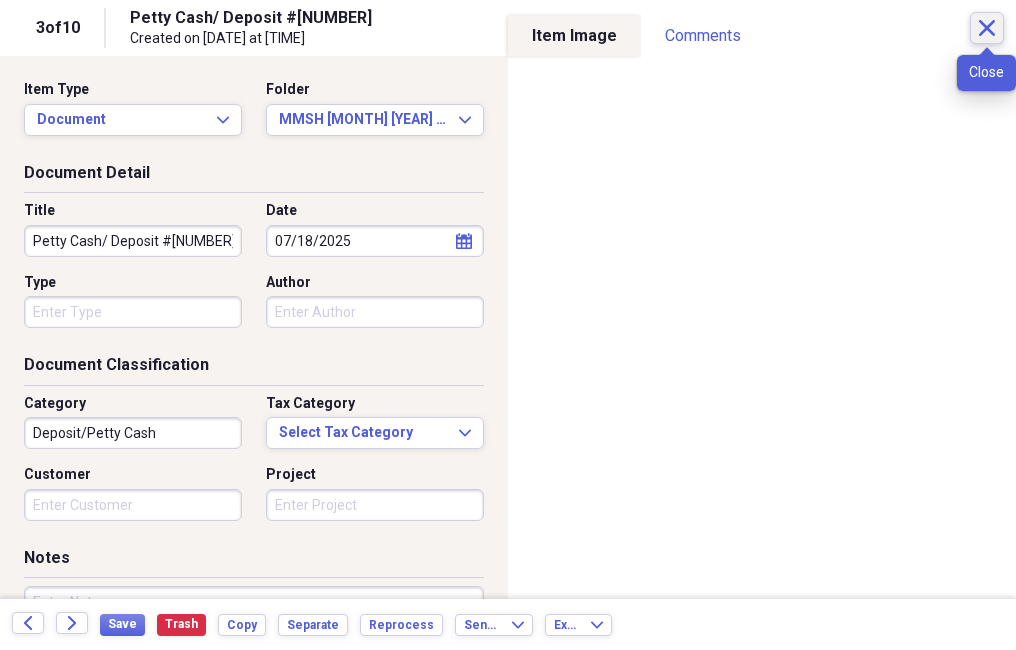 click 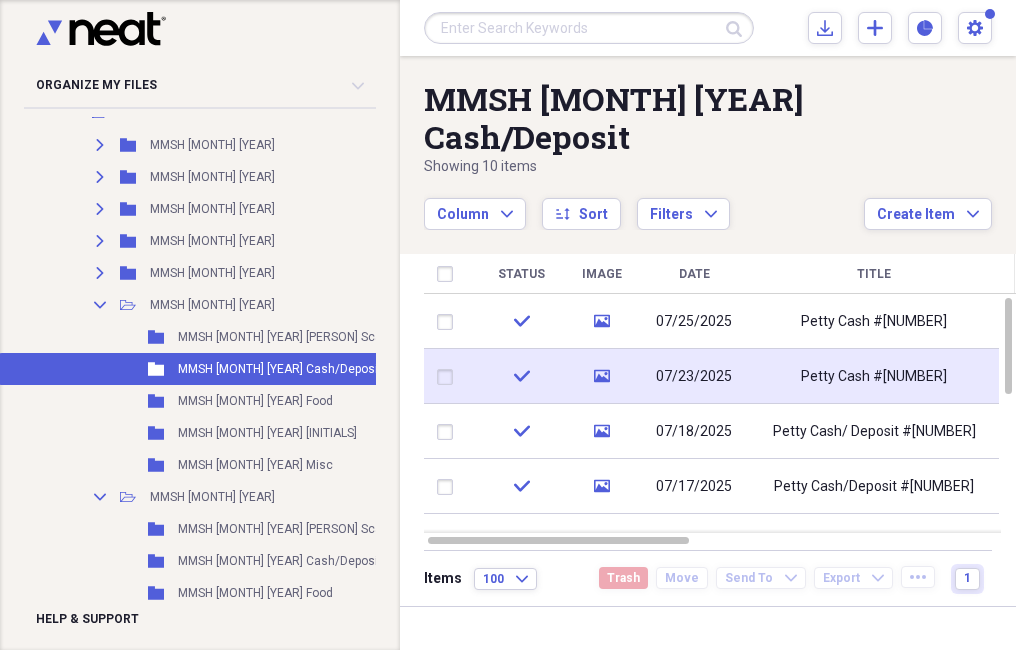 click on "07/23/2025" at bounding box center [694, 376] 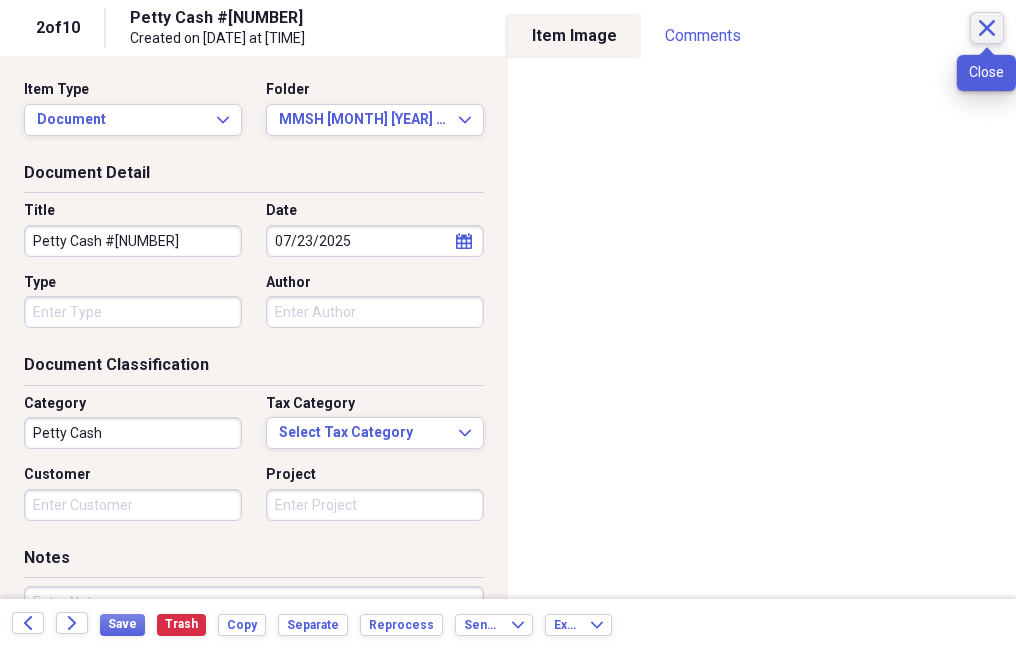 click on "Close" 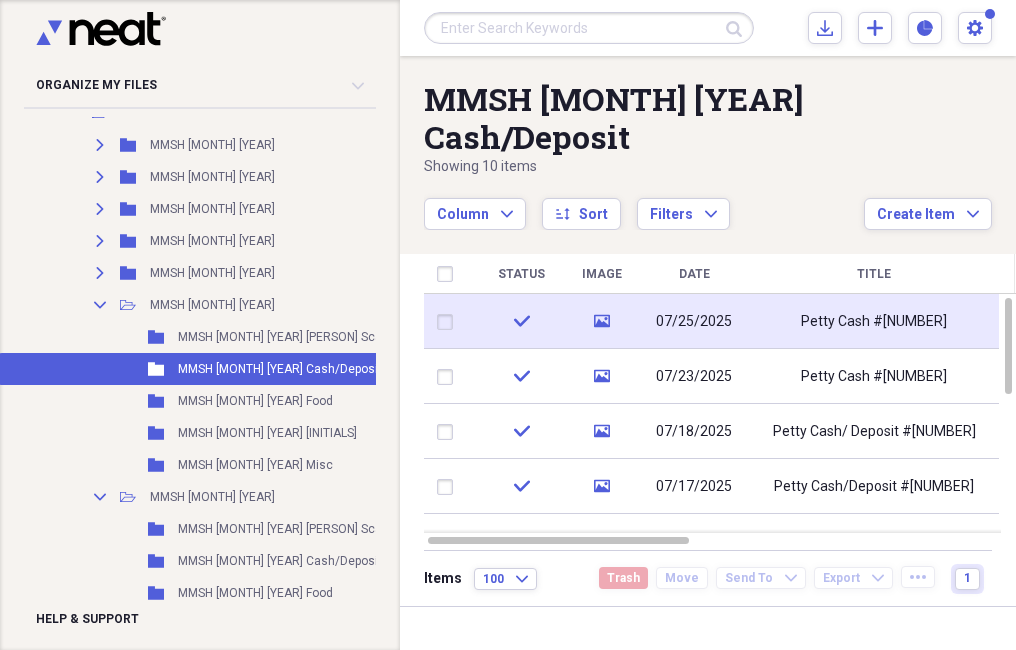 click on "Petty Cash #[NUMBER]" at bounding box center (874, 322) 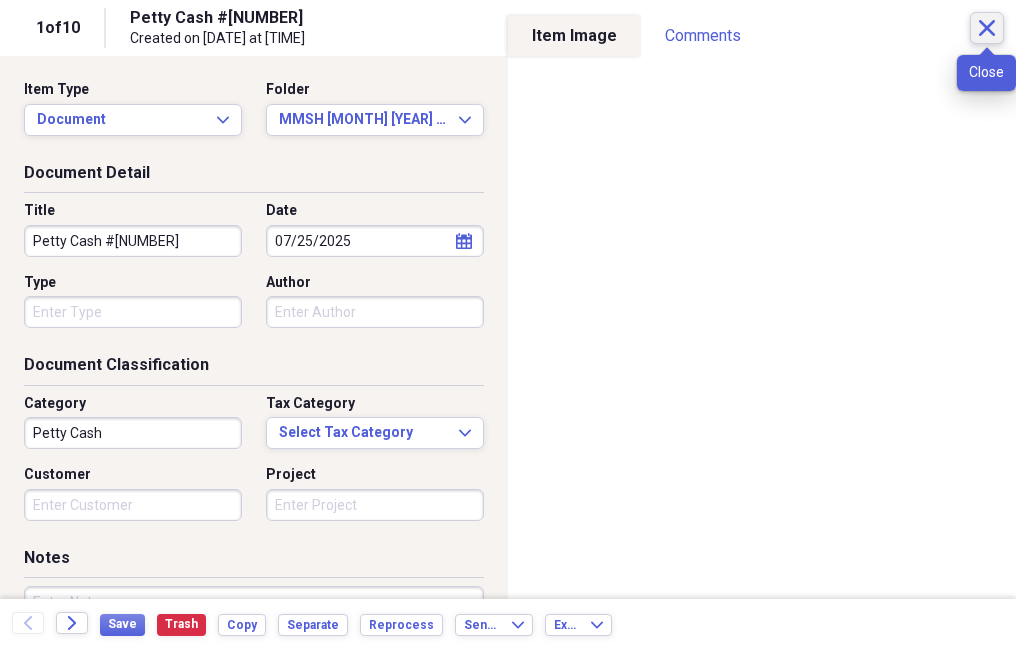 click on "Close" 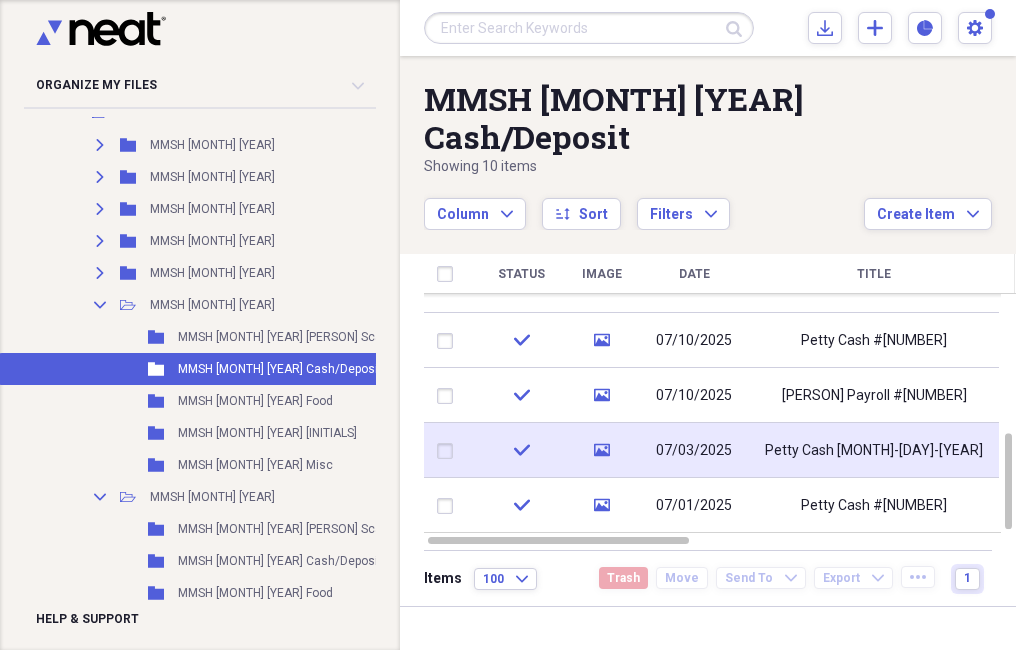 click on "07/03/2025" at bounding box center (694, 451) 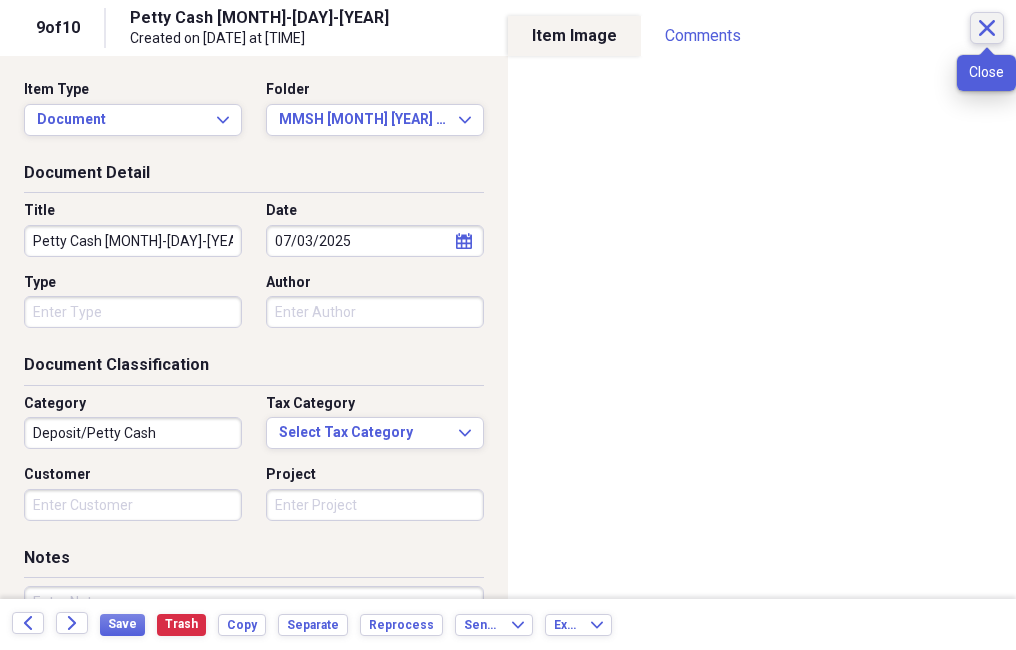 click on "Close" 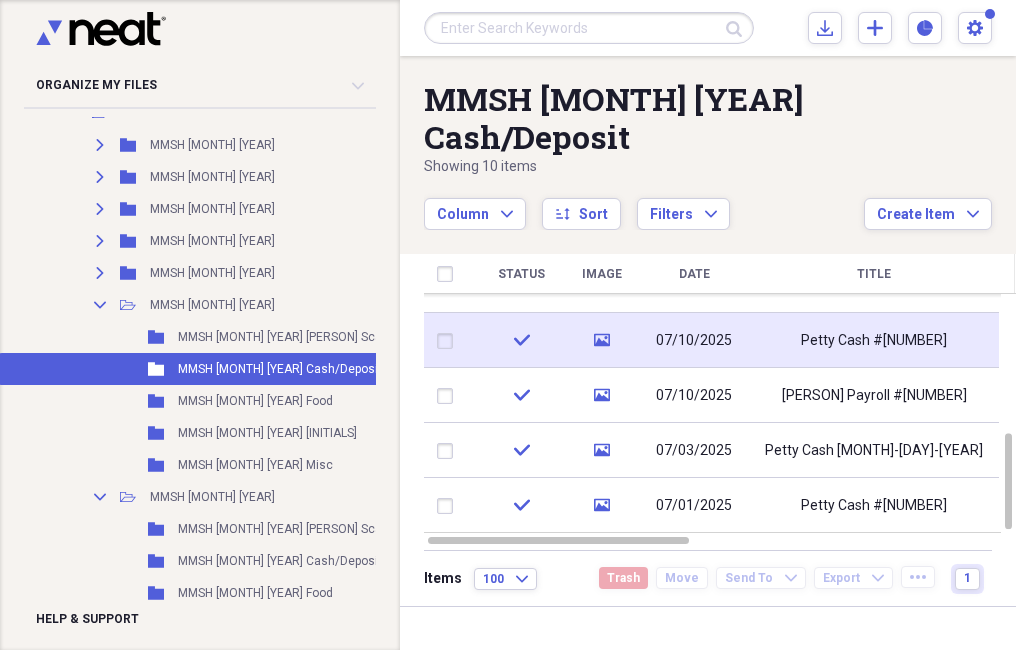 click on "media" at bounding box center [601, 340] 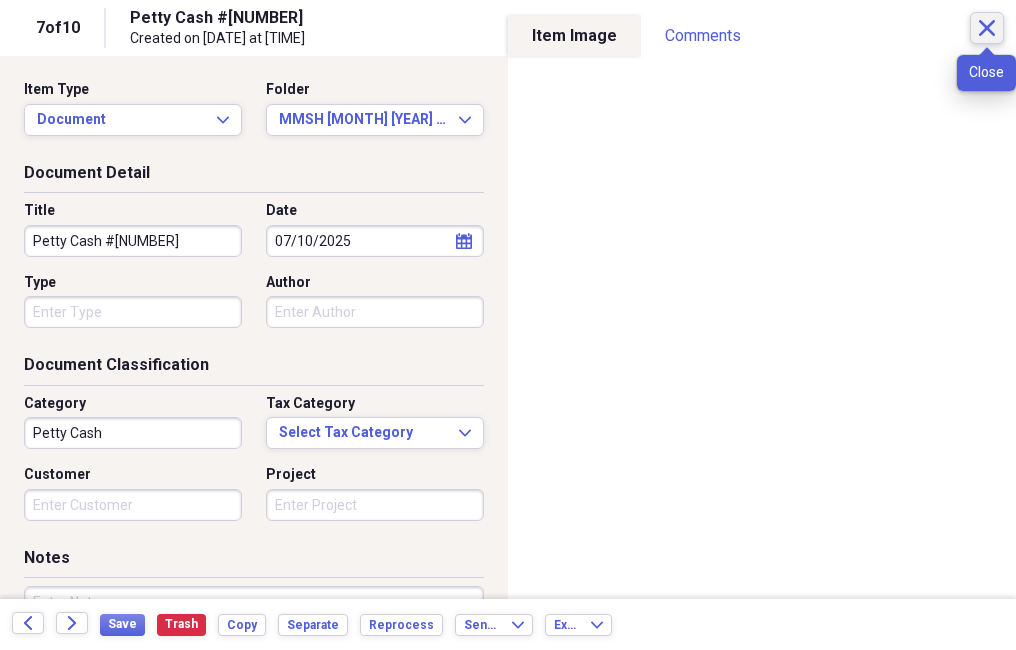 click on "Close" 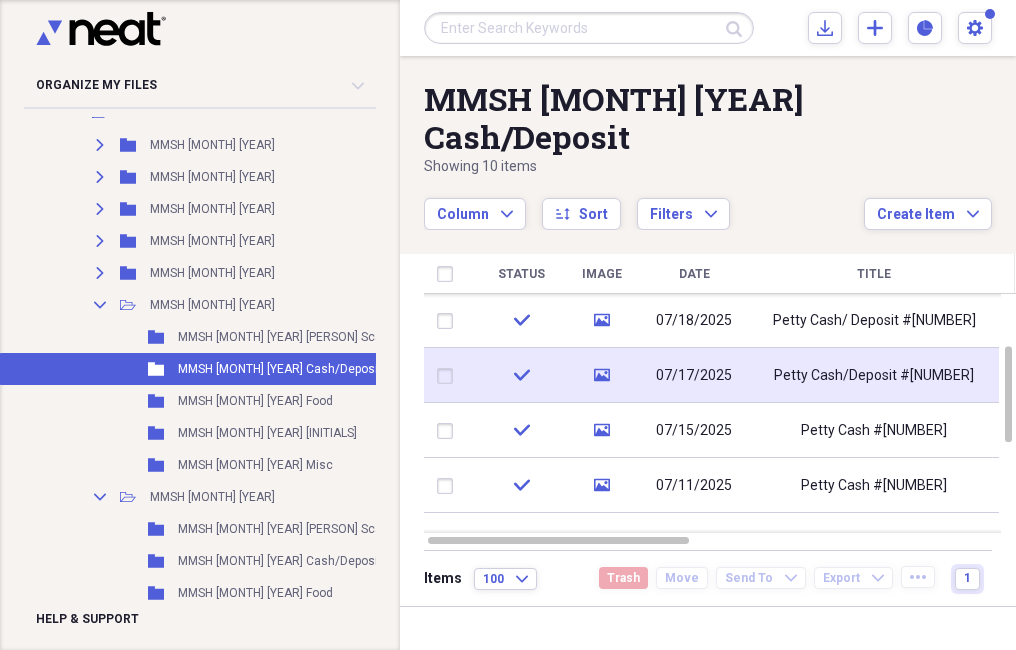 click on "07/17/2025" at bounding box center (694, 376) 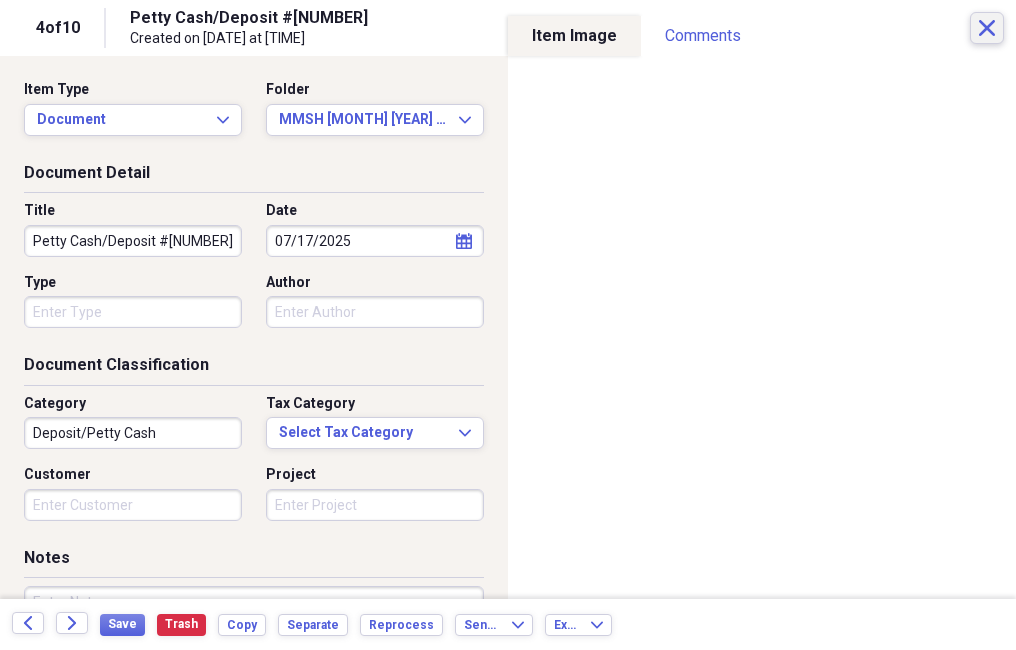 click on "Close" at bounding box center [987, 28] 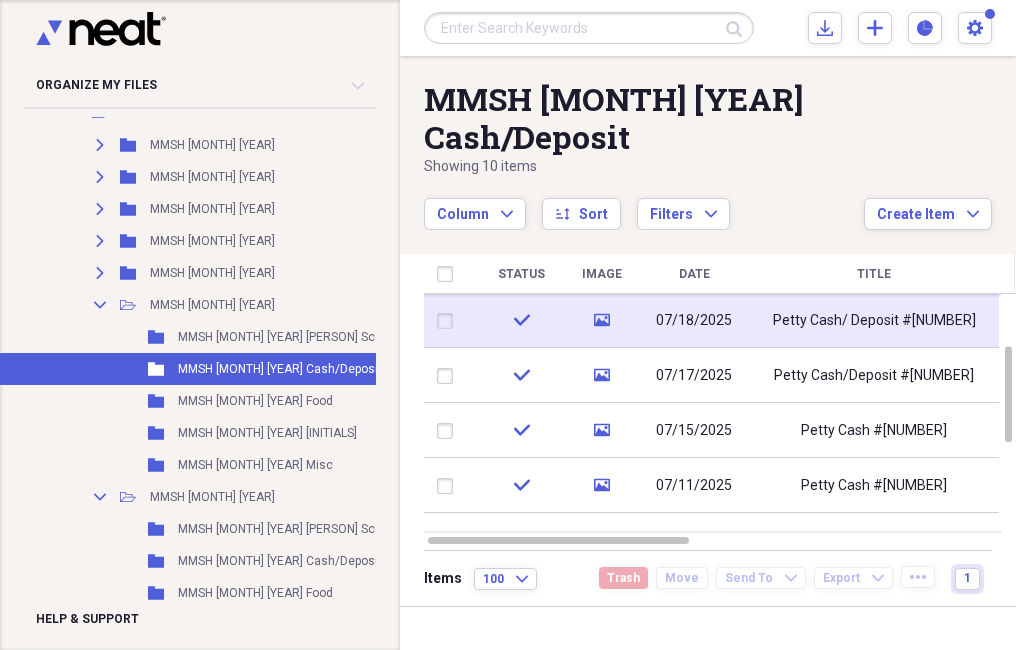 click on "07/18/2025" at bounding box center (694, 320) 